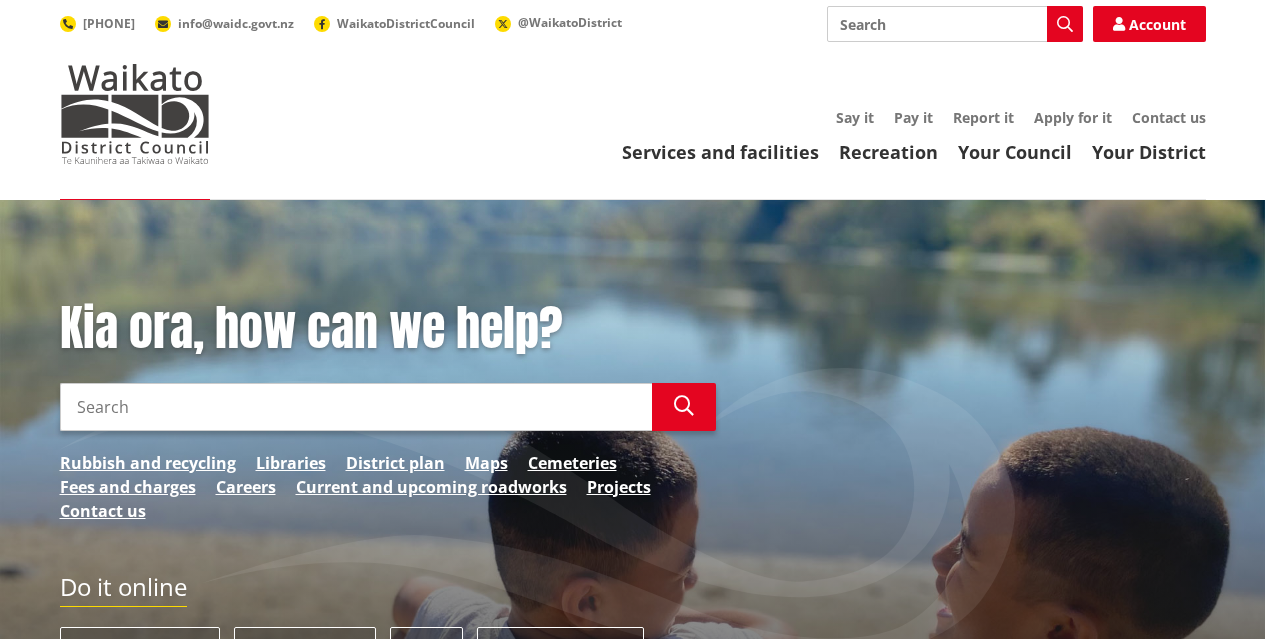 scroll, scrollTop: 0, scrollLeft: 0, axis: both 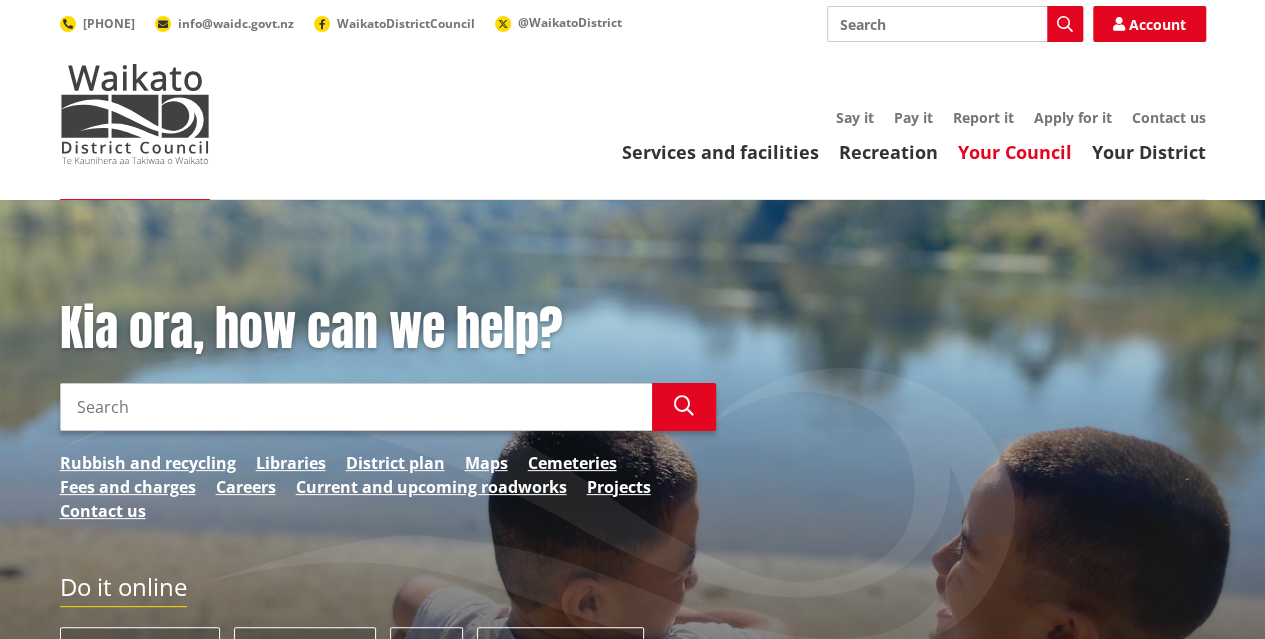 click on "Your Council" at bounding box center (1015, 152) 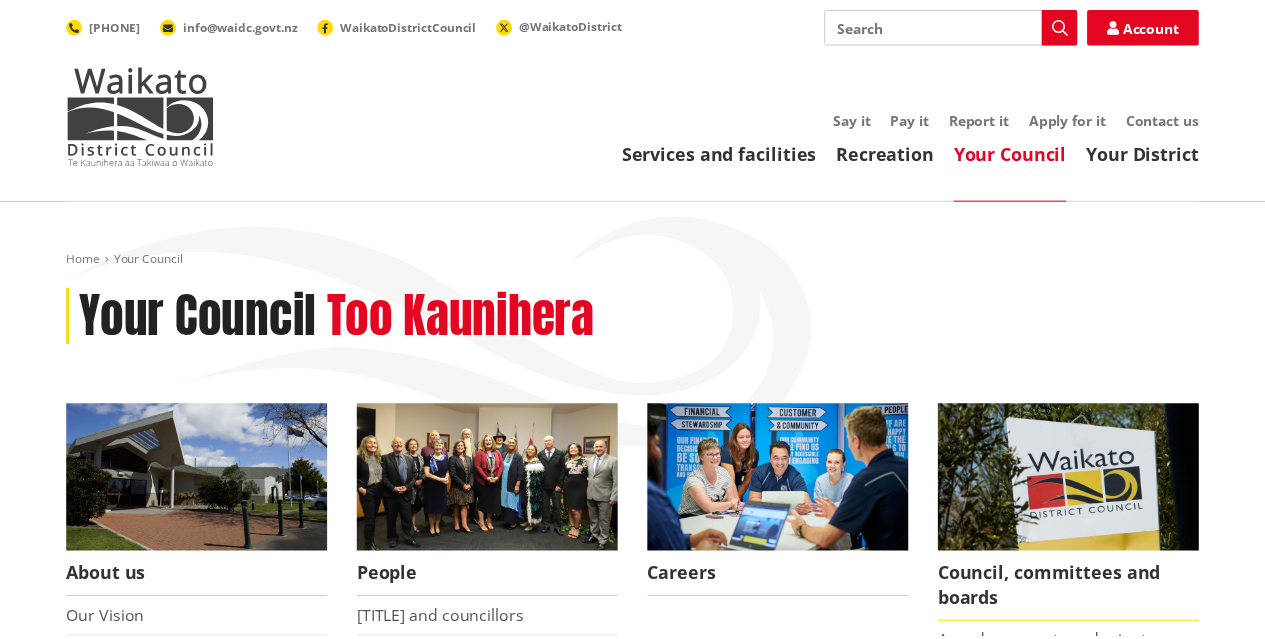 scroll, scrollTop: 0, scrollLeft: 0, axis: both 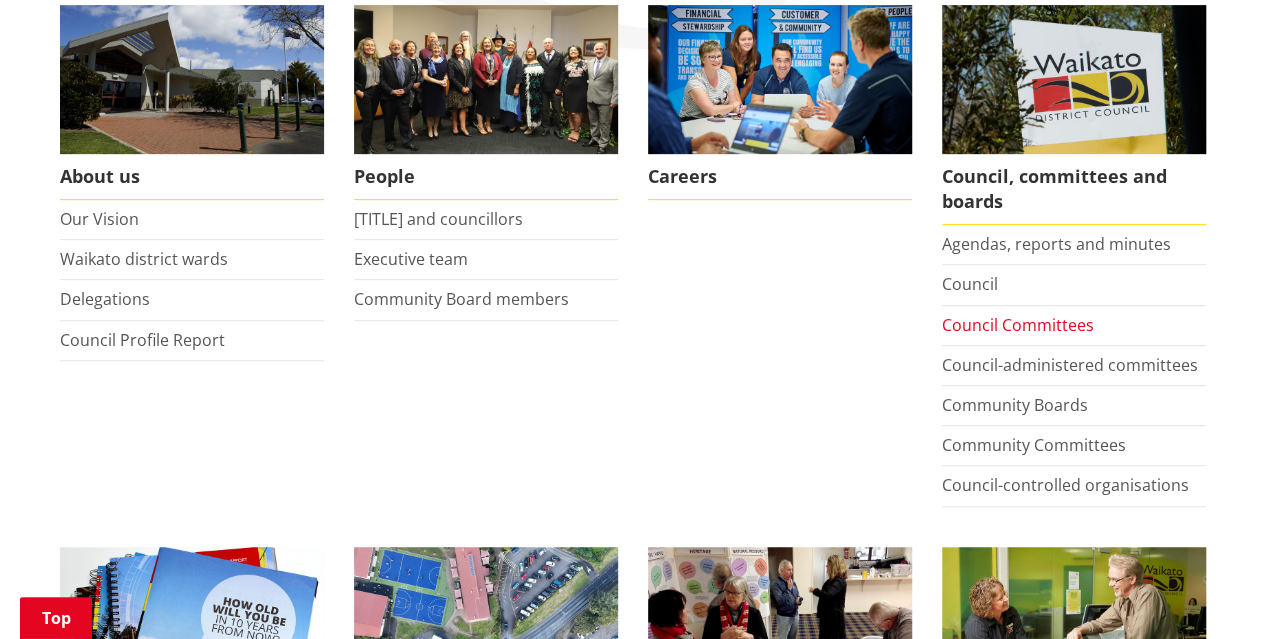 click on "Council Committees" at bounding box center [1018, 325] 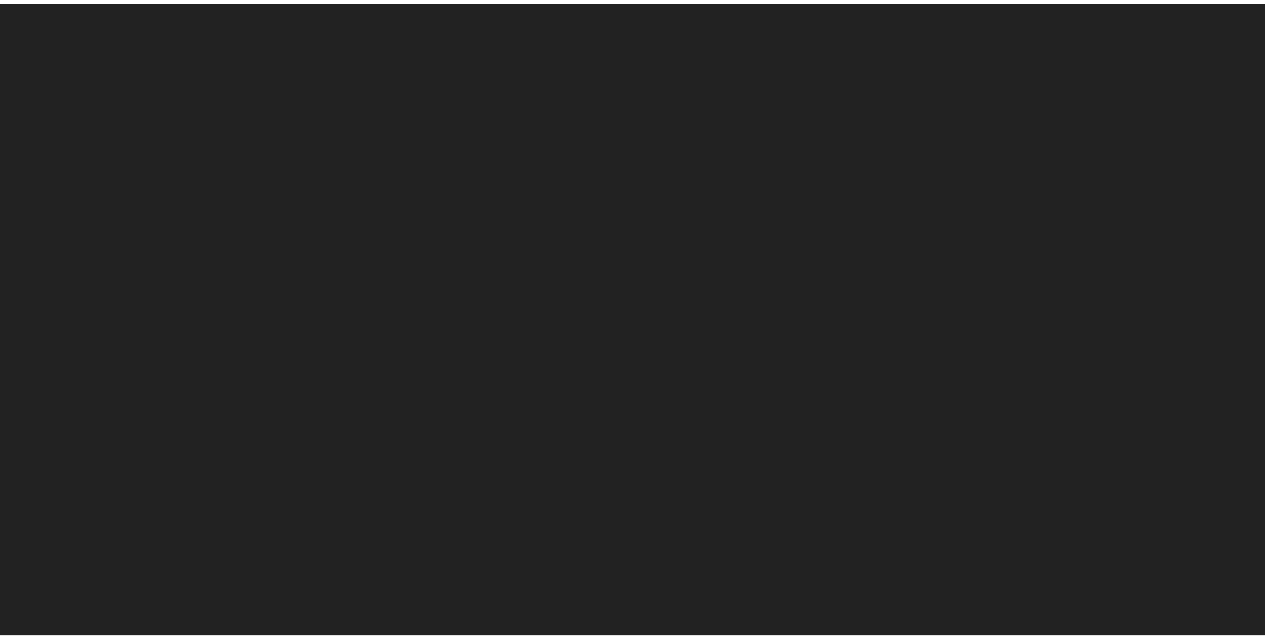 scroll, scrollTop: 0, scrollLeft: 0, axis: both 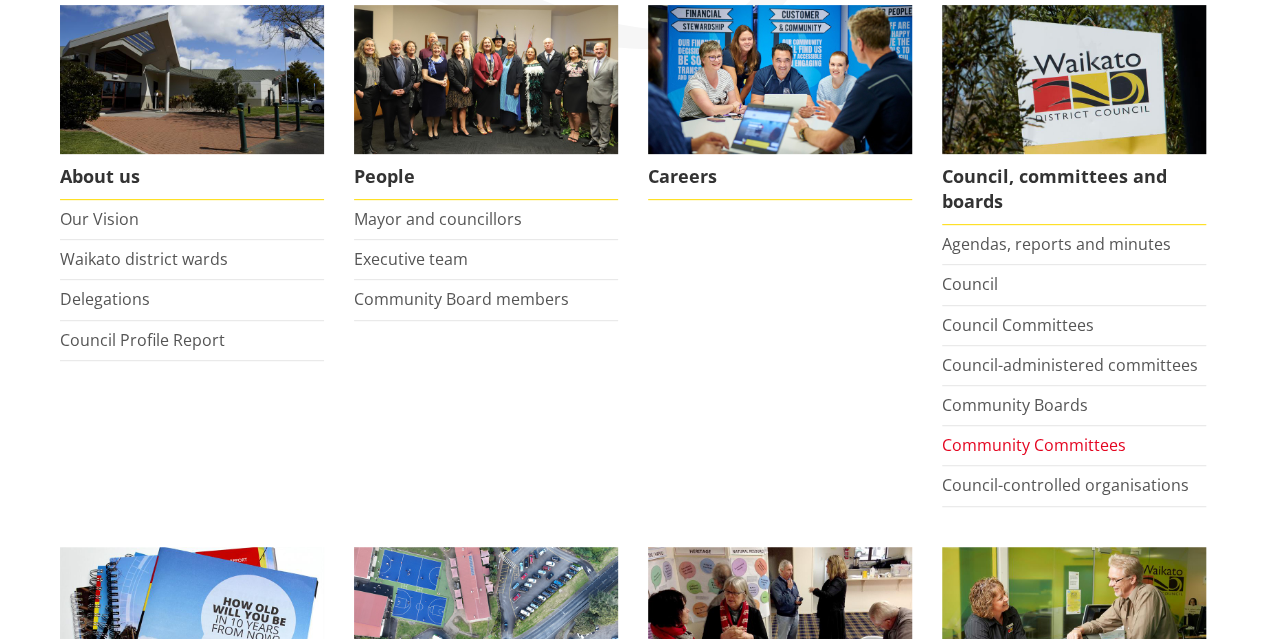 click on "Community Committees" at bounding box center [1034, 445] 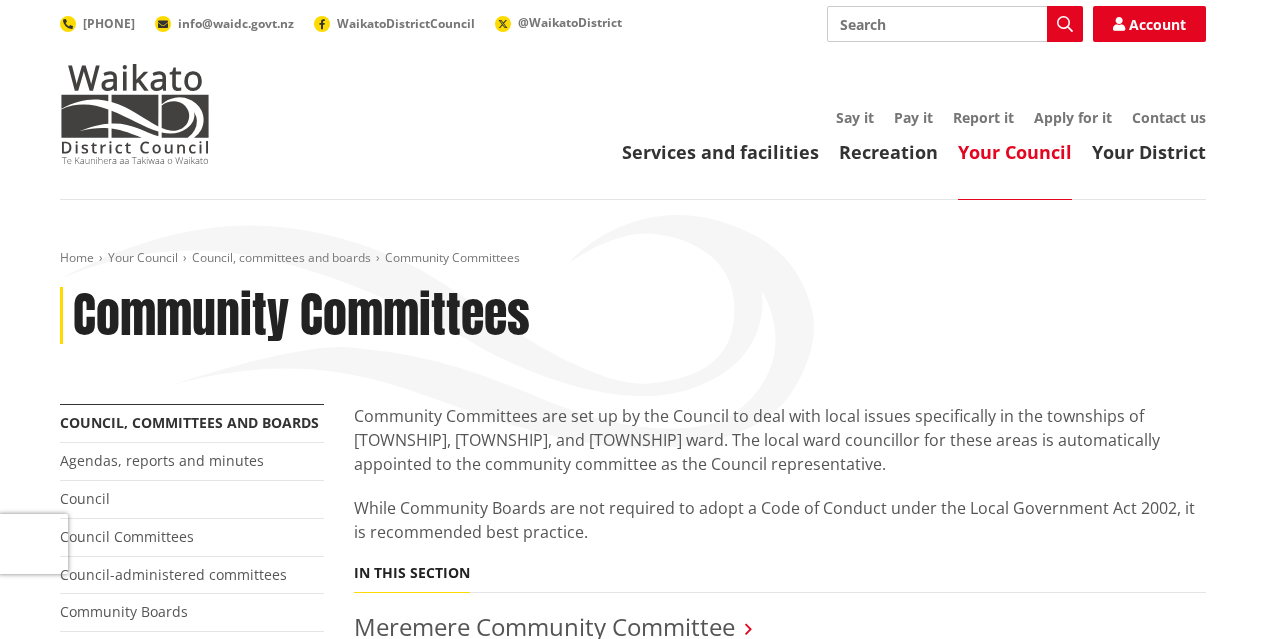 scroll, scrollTop: 0, scrollLeft: 0, axis: both 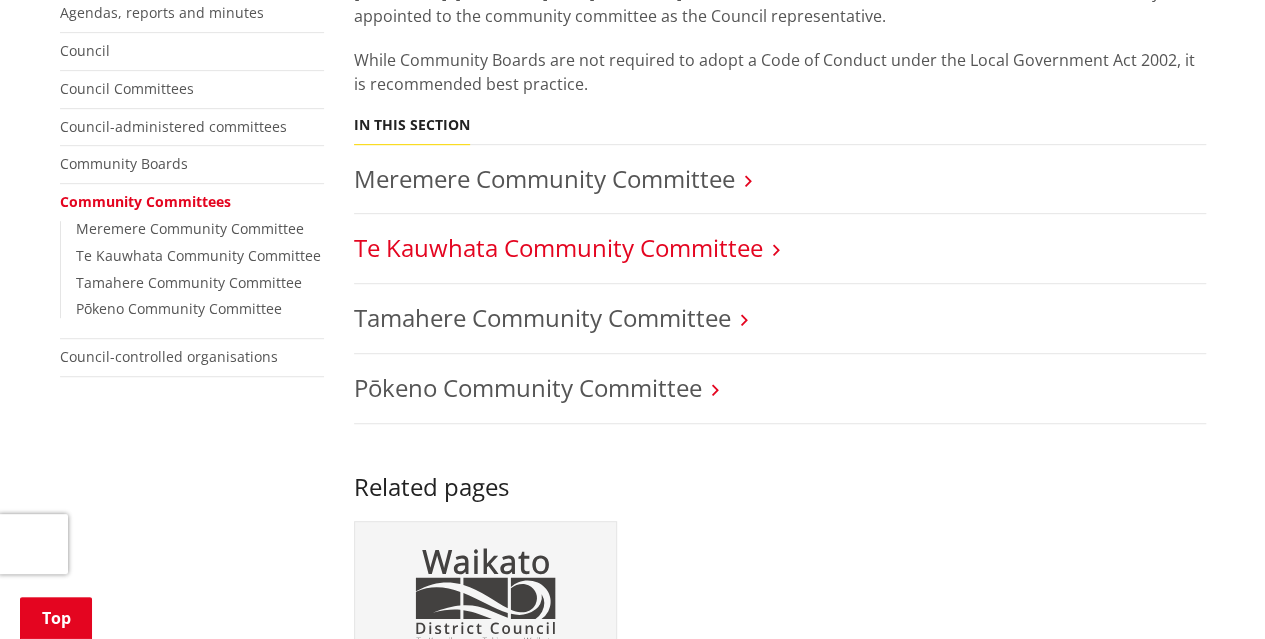 click on "Te Kauwhata Community Committee" at bounding box center (558, 247) 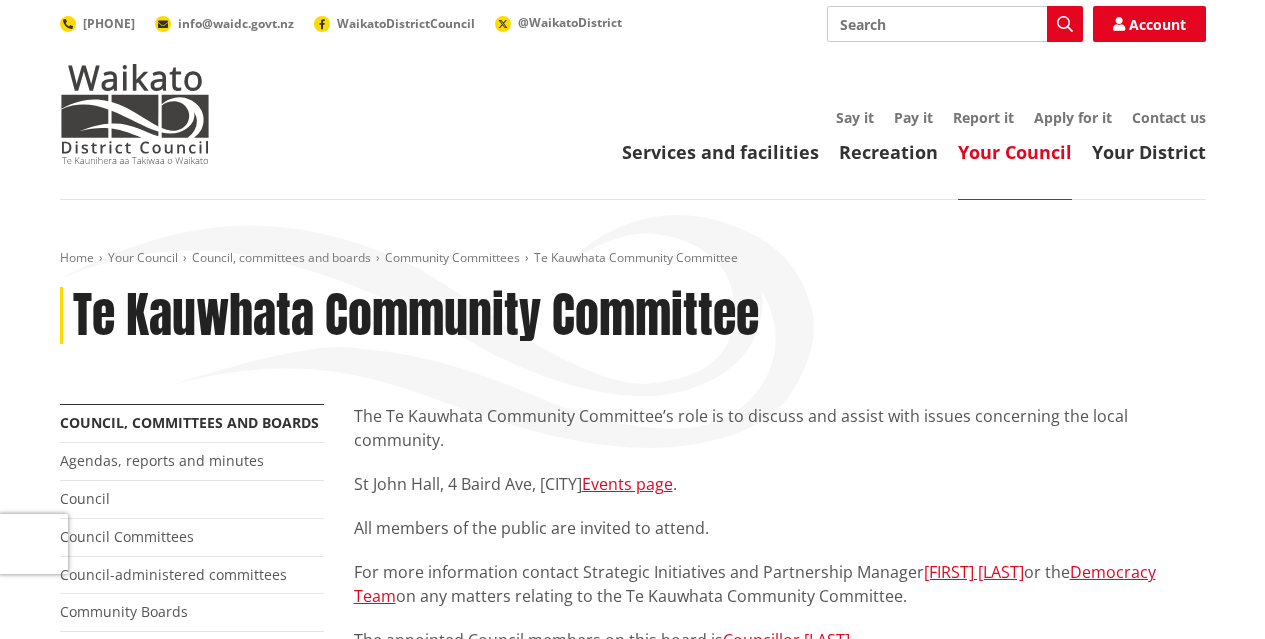 scroll, scrollTop: 0, scrollLeft: 0, axis: both 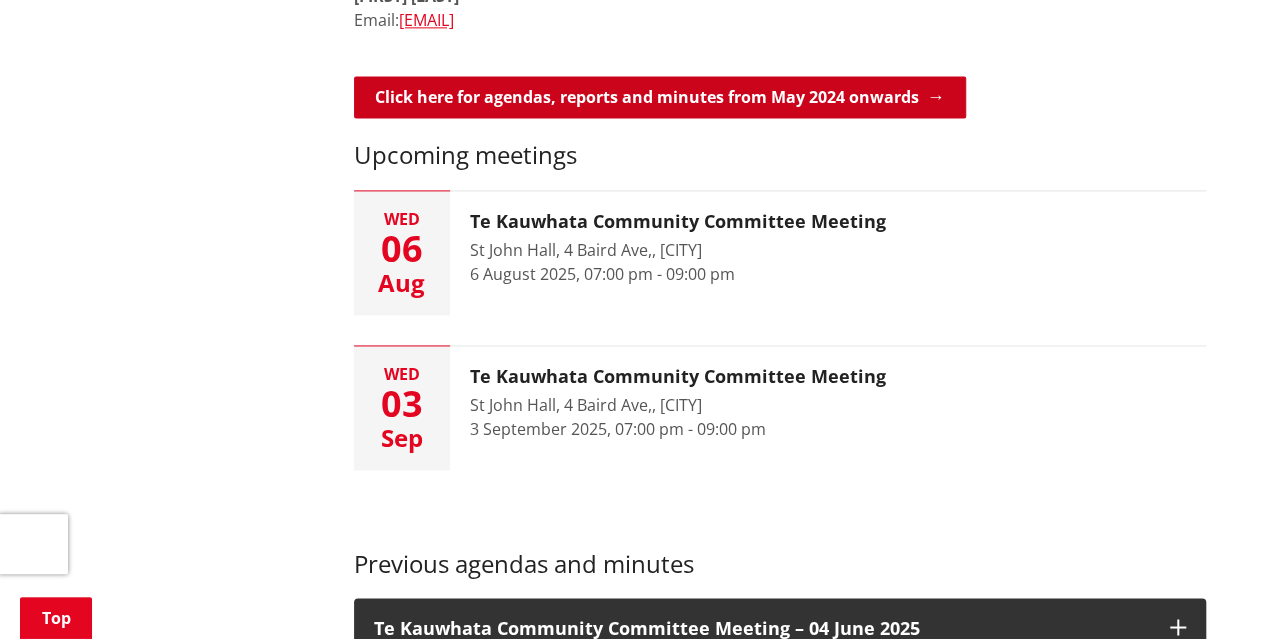 click on "Click here for agendas, reports and minutes from May 2024 onwards" at bounding box center (660, 97) 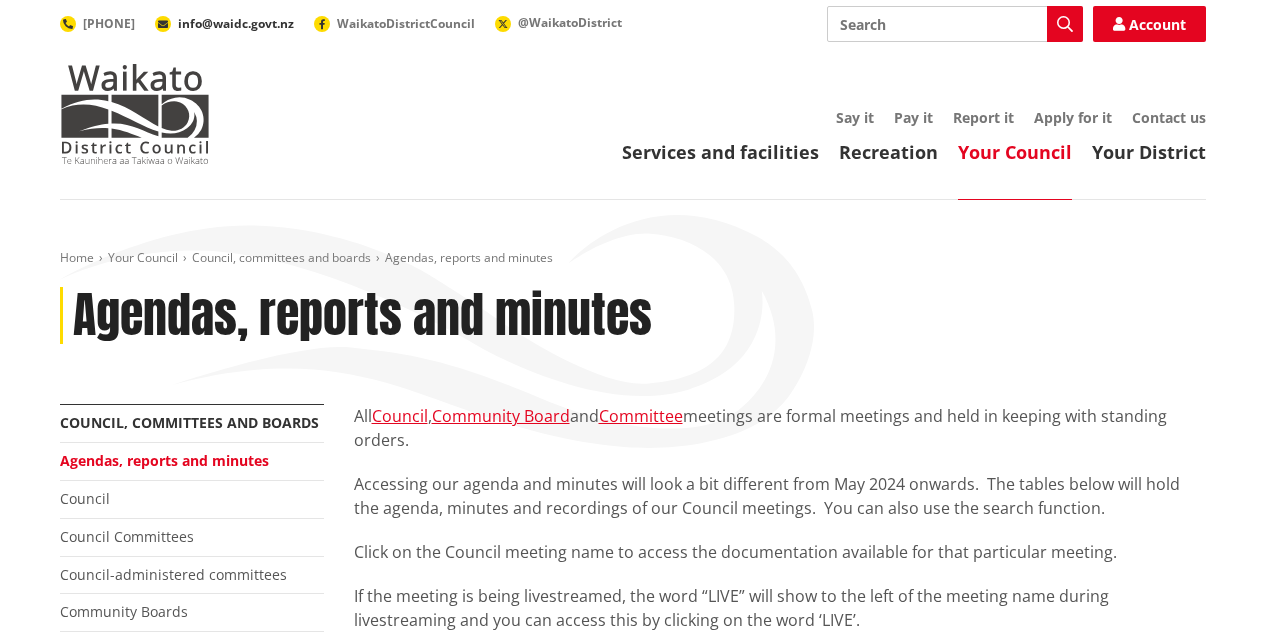 scroll, scrollTop: 0, scrollLeft: 0, axis: both 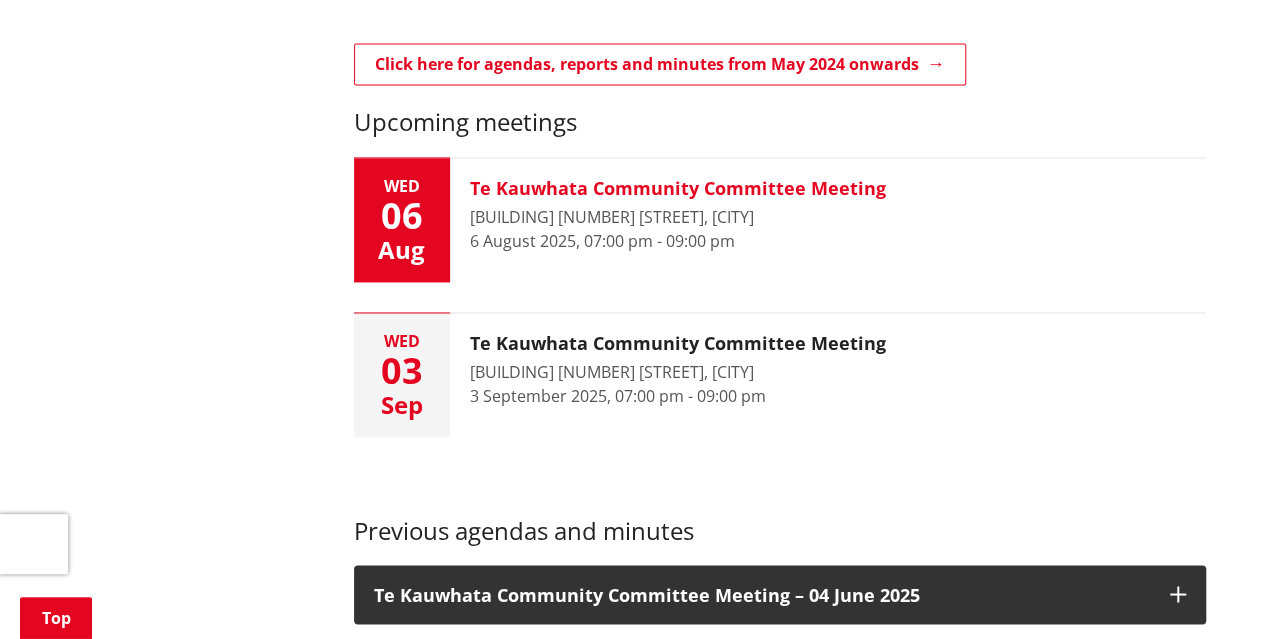 click on "06" at bounding box center [402, 216] 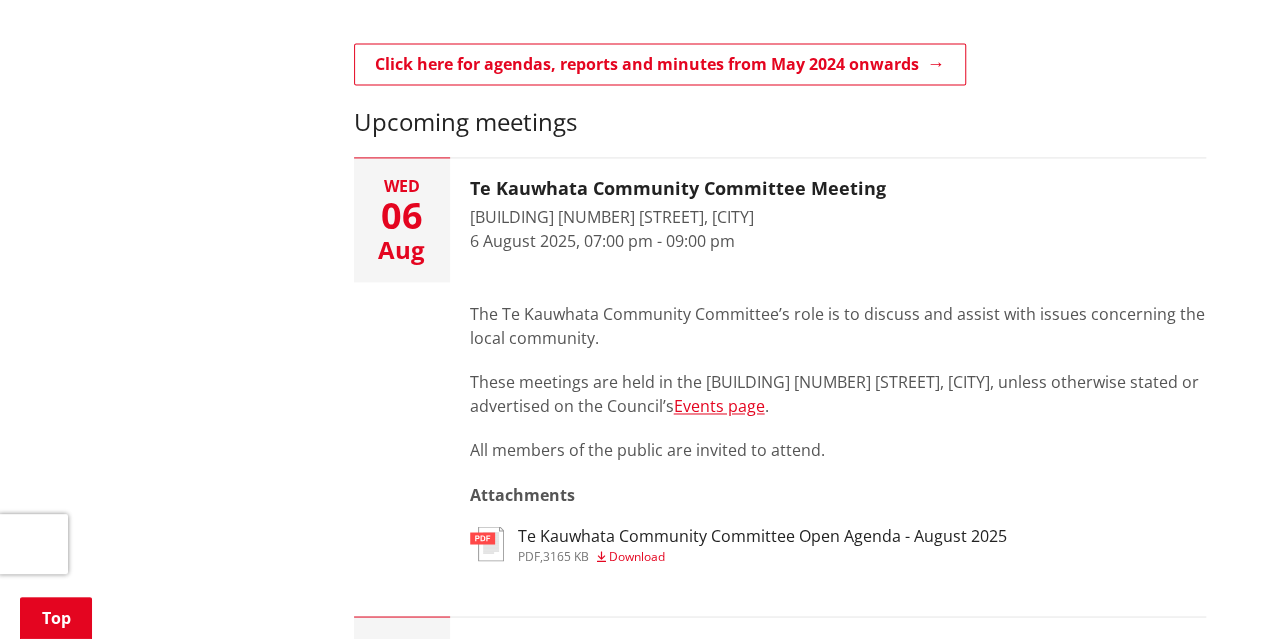 click on "Download" at bounding box center (637, 555) 